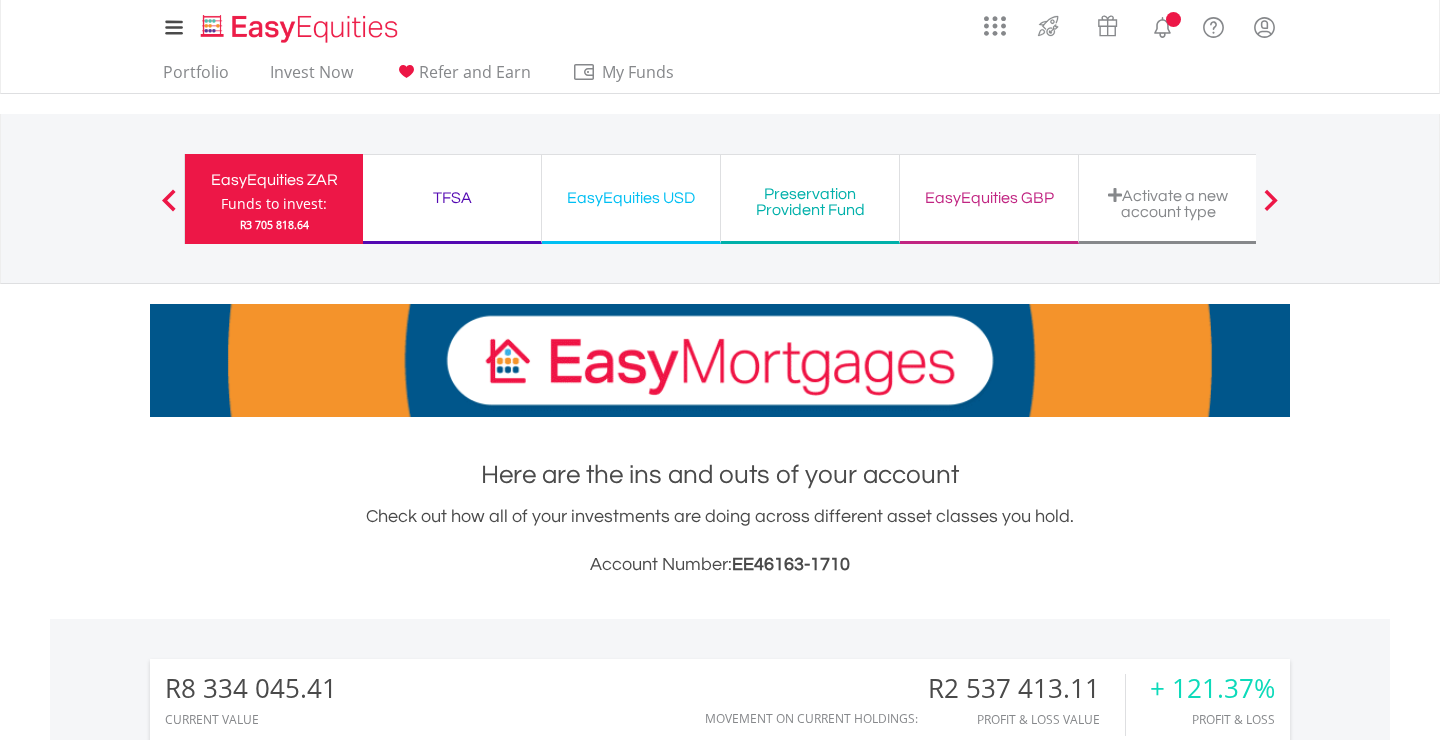 scroll, scrollTop: 0, scrollLeft: 0, axis: both 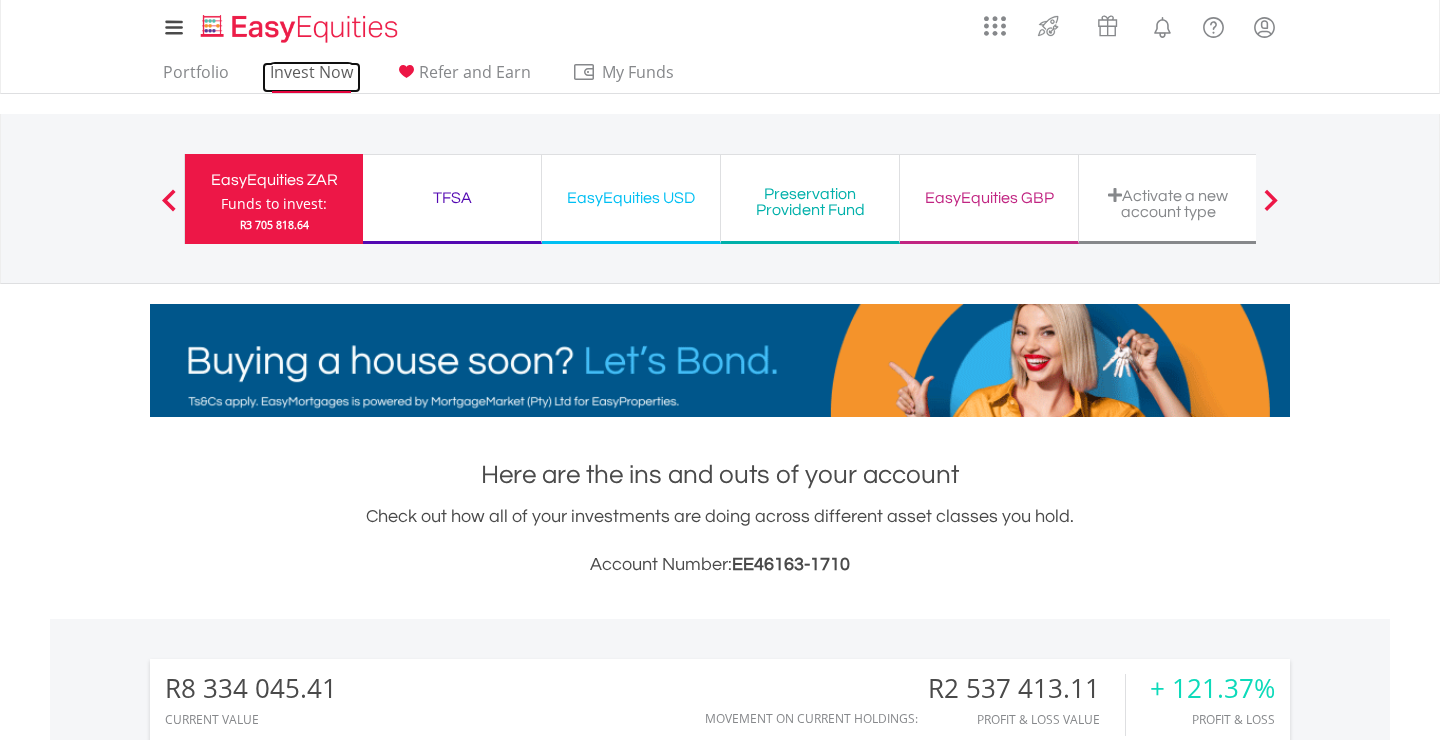 click on "Invest Now" at bounding box center (311, 77) 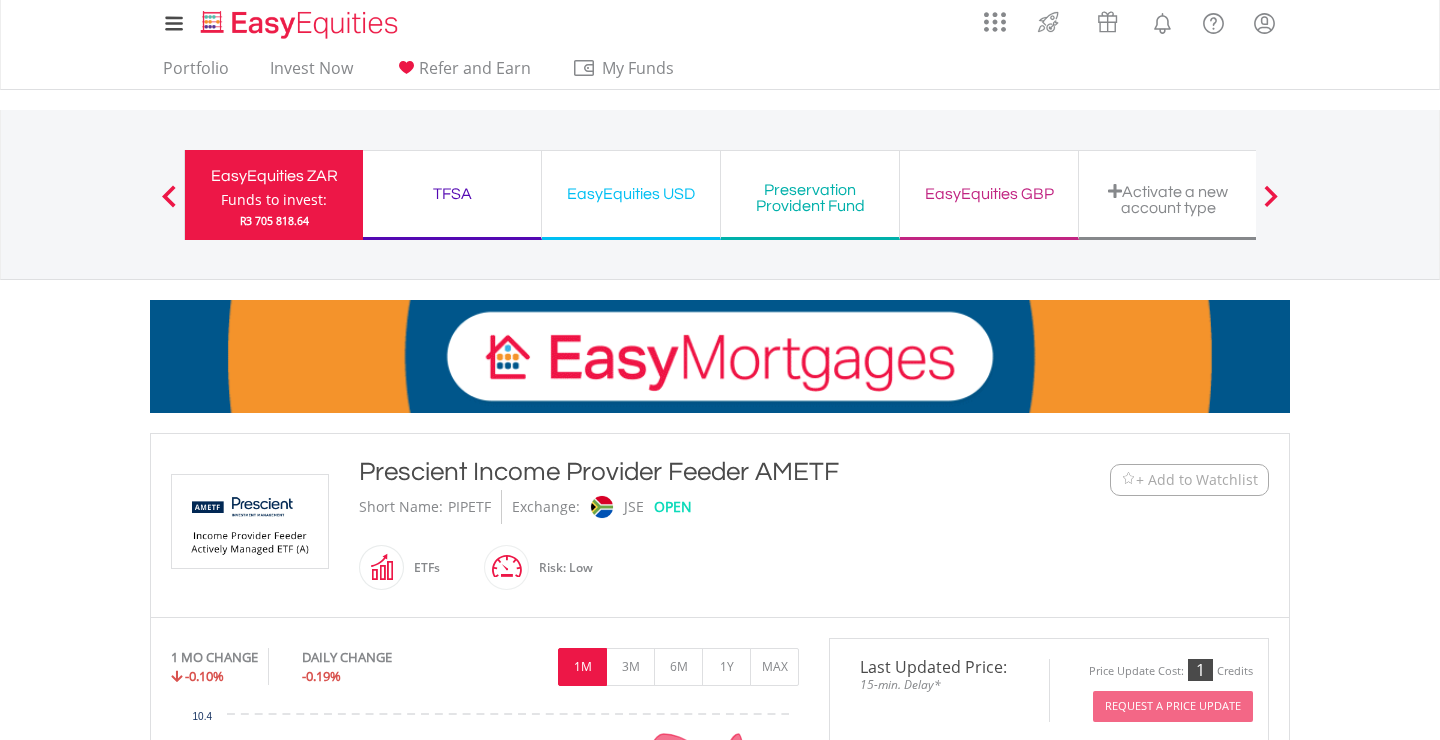 scroll, scrollTop: 0, scrollLeft: 0, axis: both 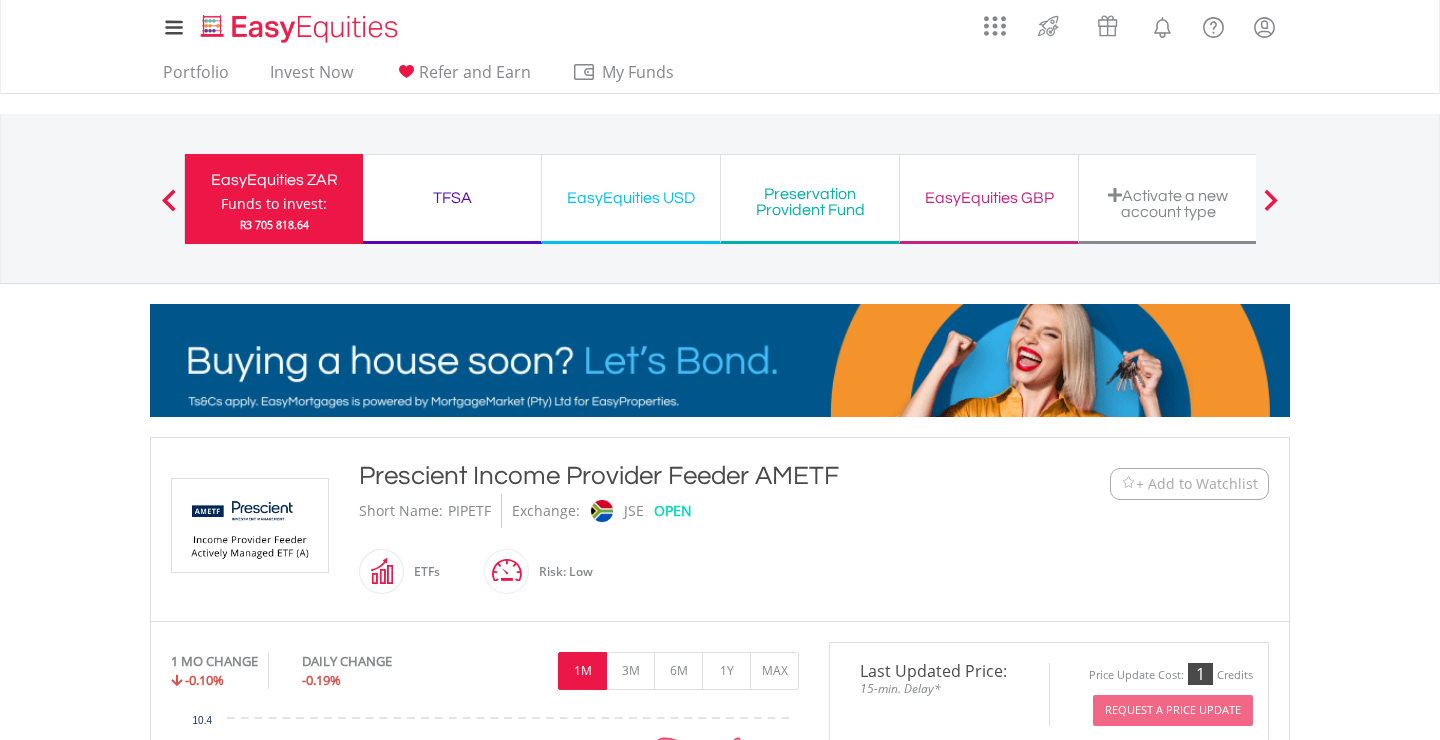 click on "TFSA" at bounding box center (452, 198) 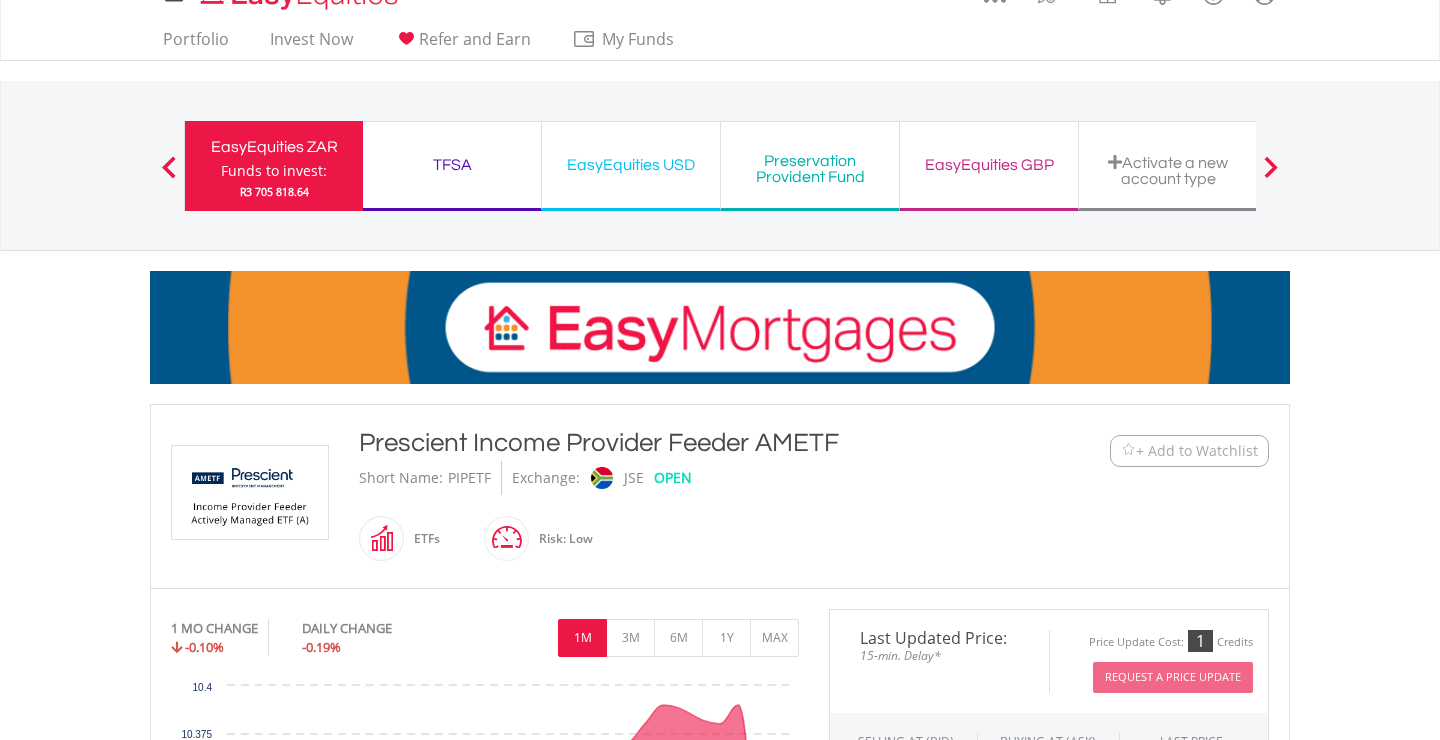 scroll, scrollTop: 0, scrollLeft: 0, axis: both 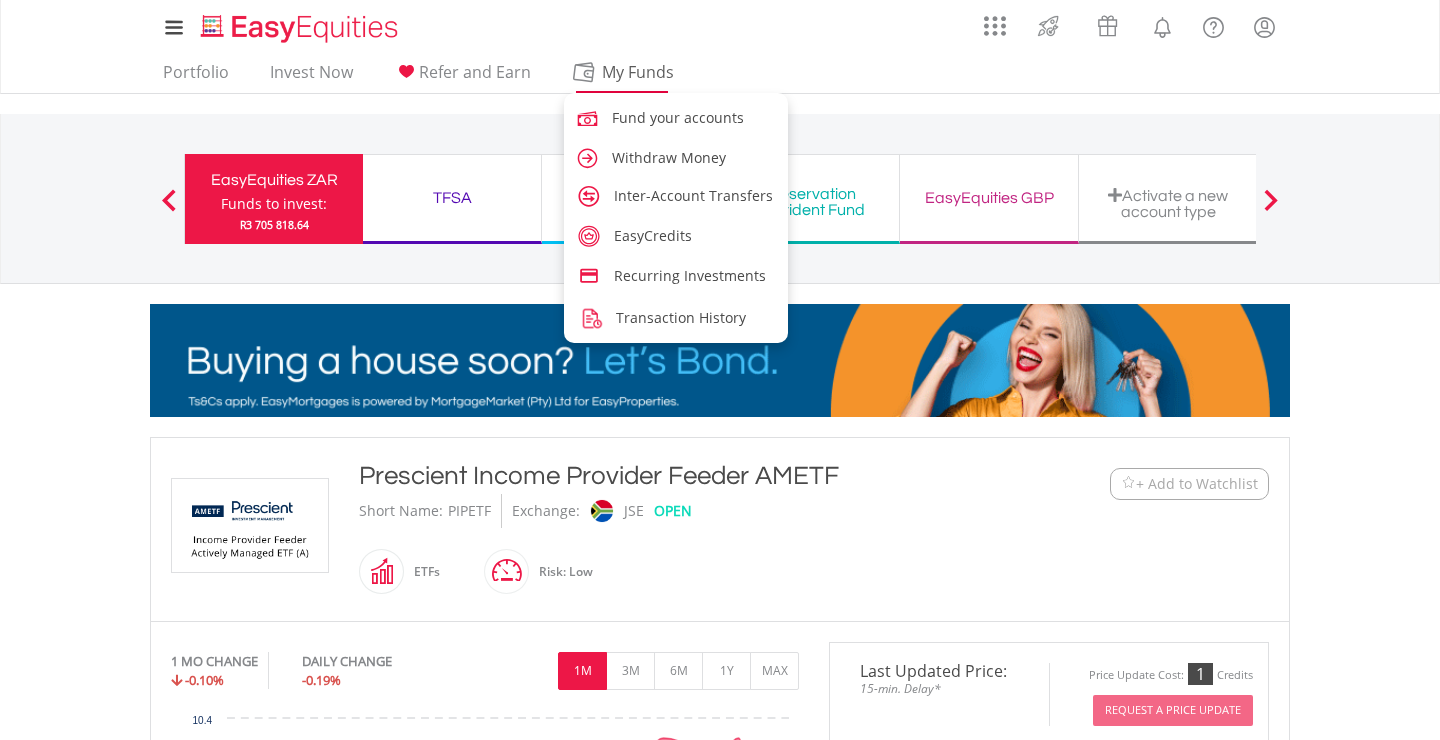click on "My Funds" at bounding box center (637, 72) 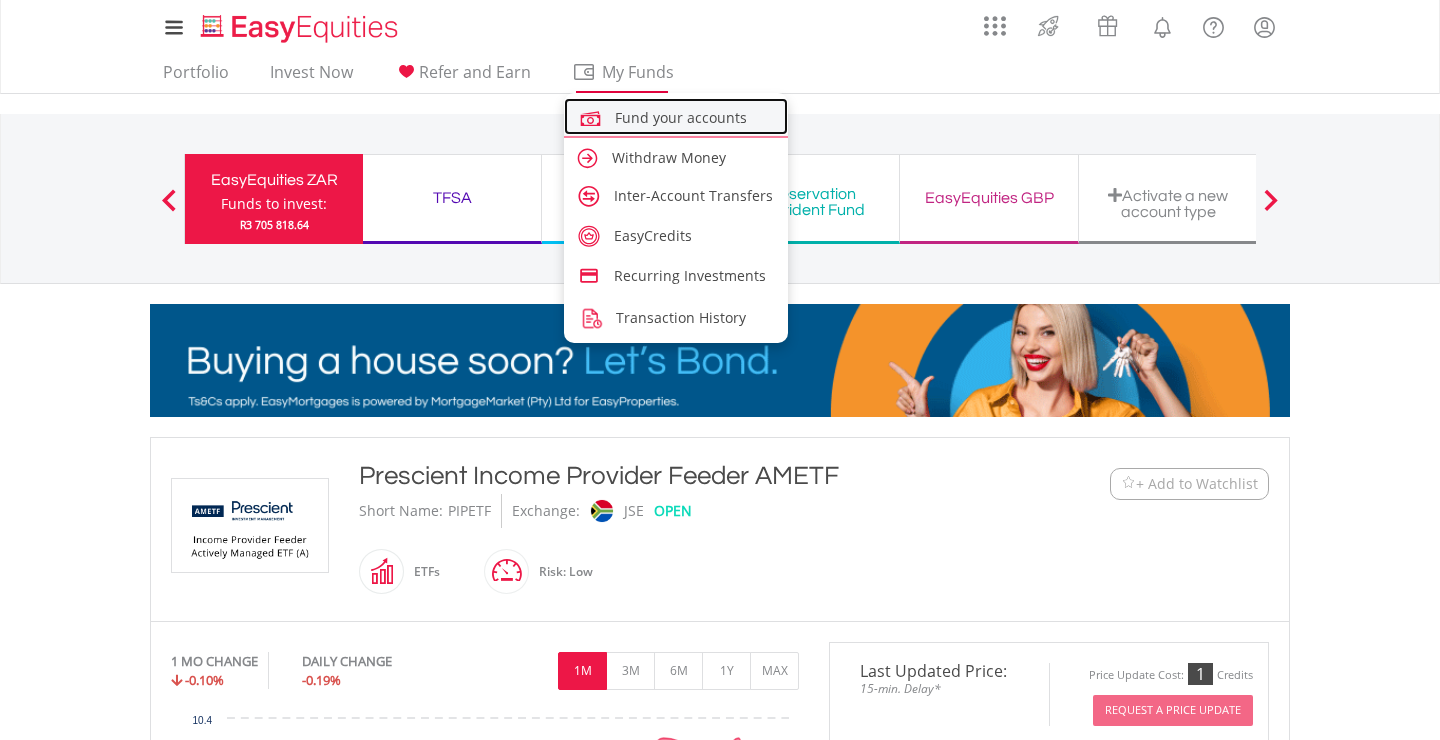 click on "Fund your accounts" at bounding box center [681, 117] 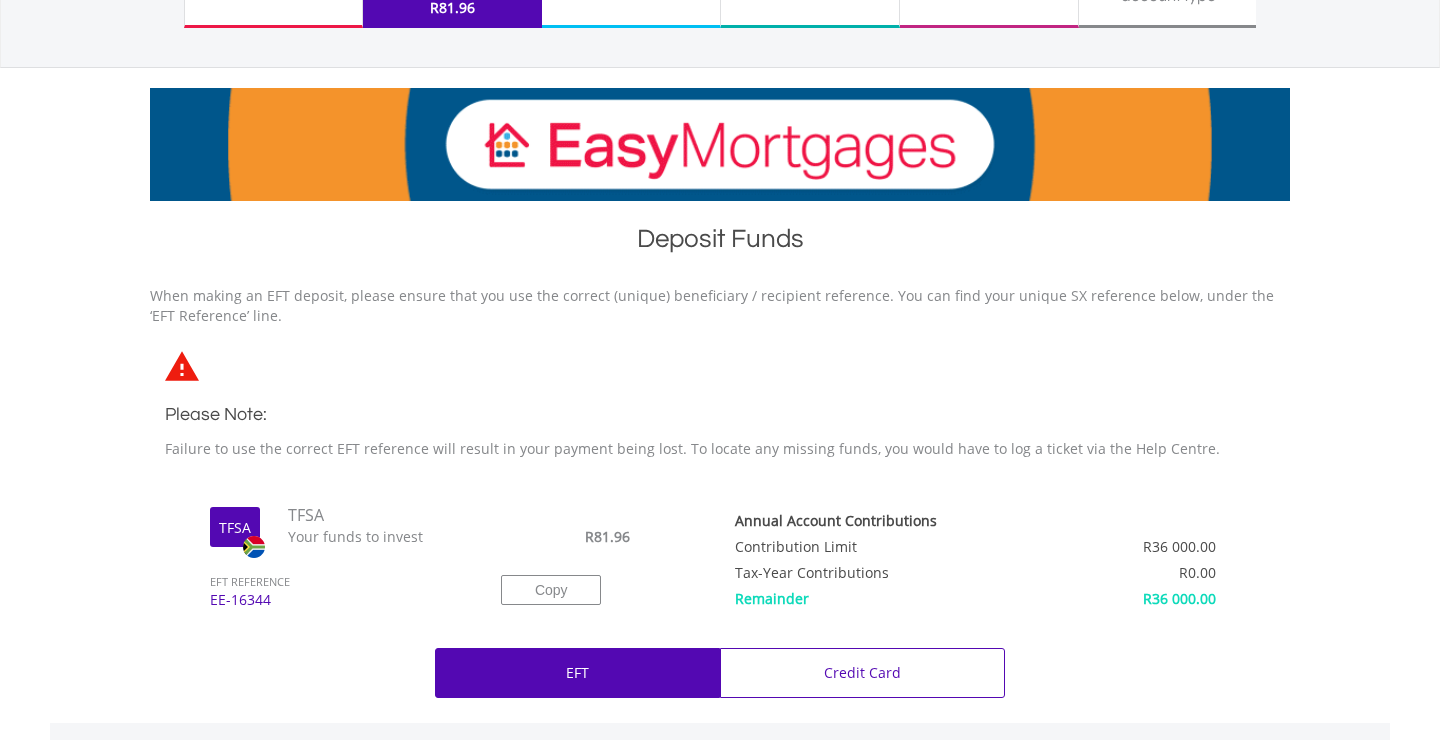 scroll, scrollTop: 216, scrollLeft: 0, axis: vertical 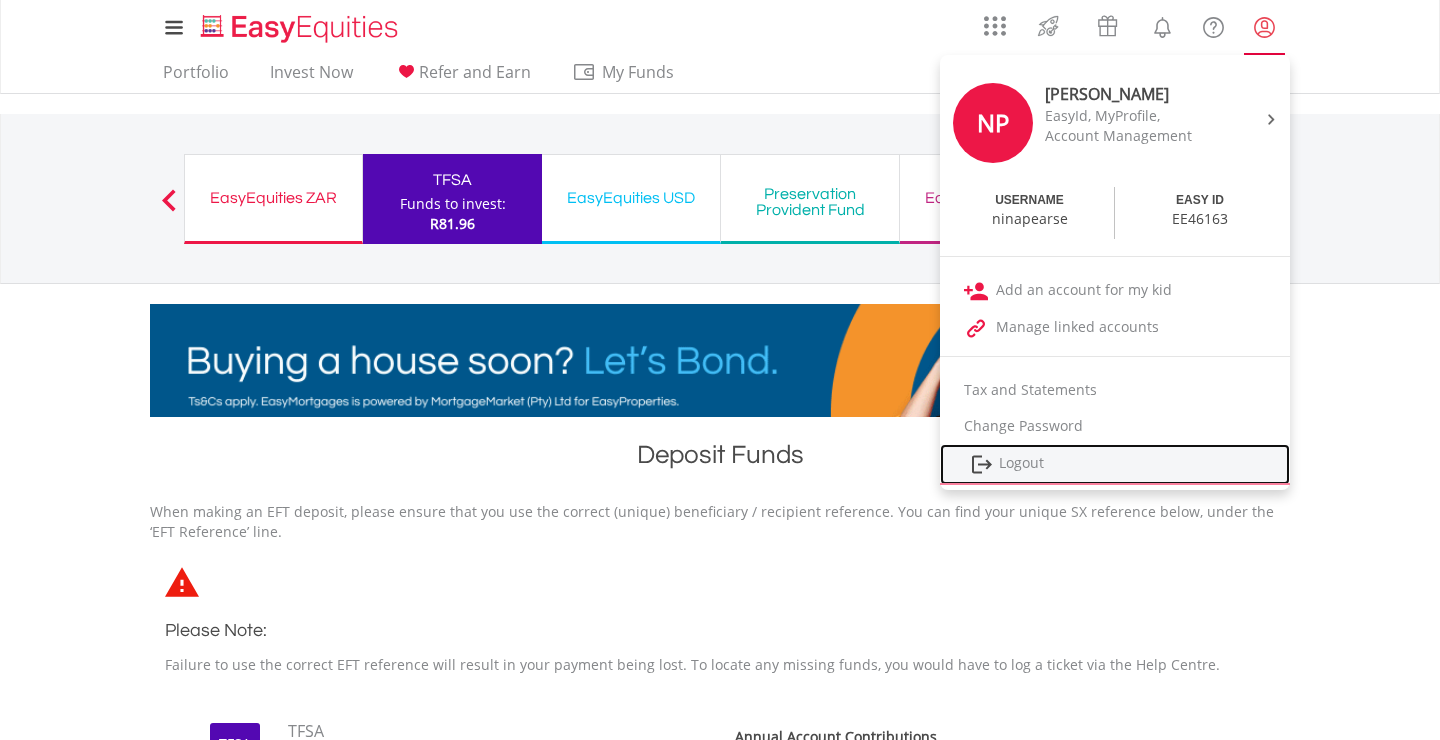 click on "Logout" at bounding box center (1115, 464) 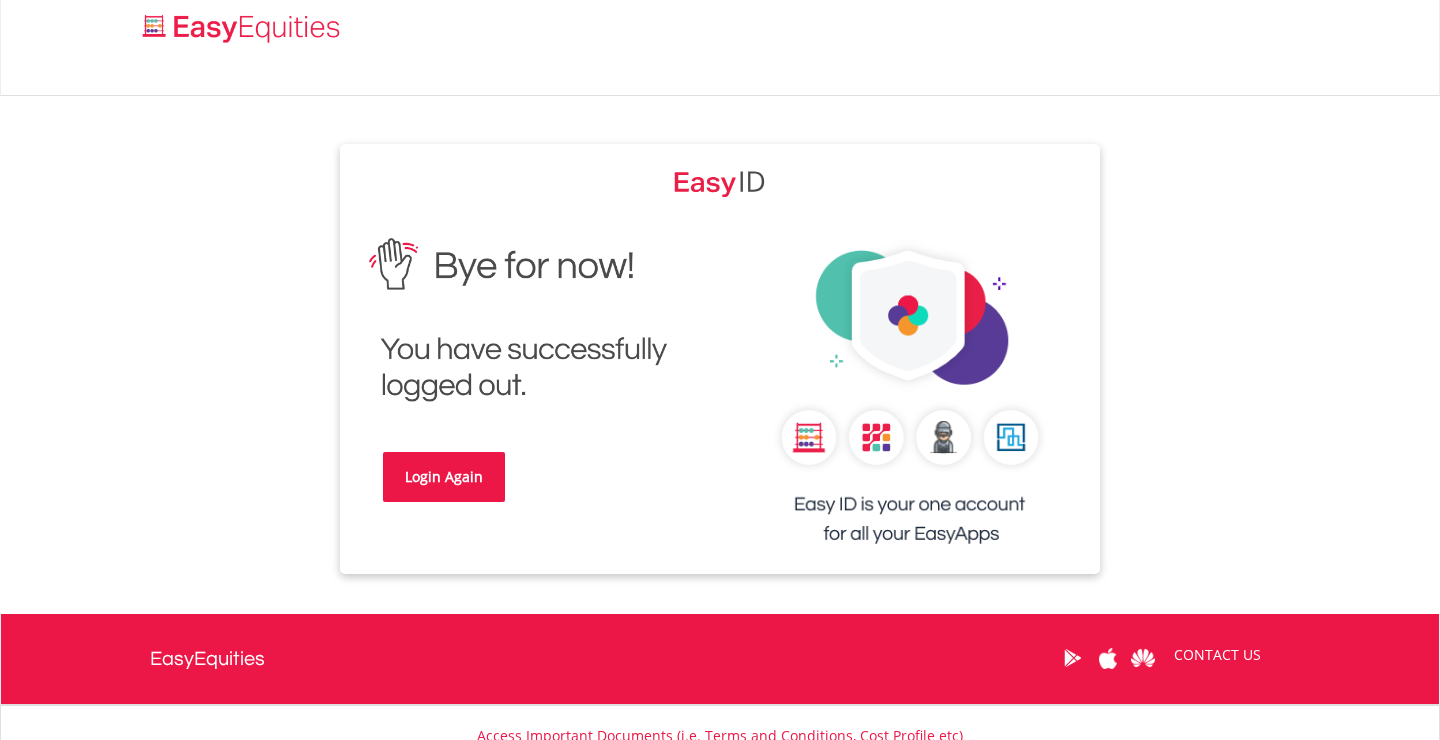 scroll, scrollTop: 0, scrollLeft: 0, axis: both 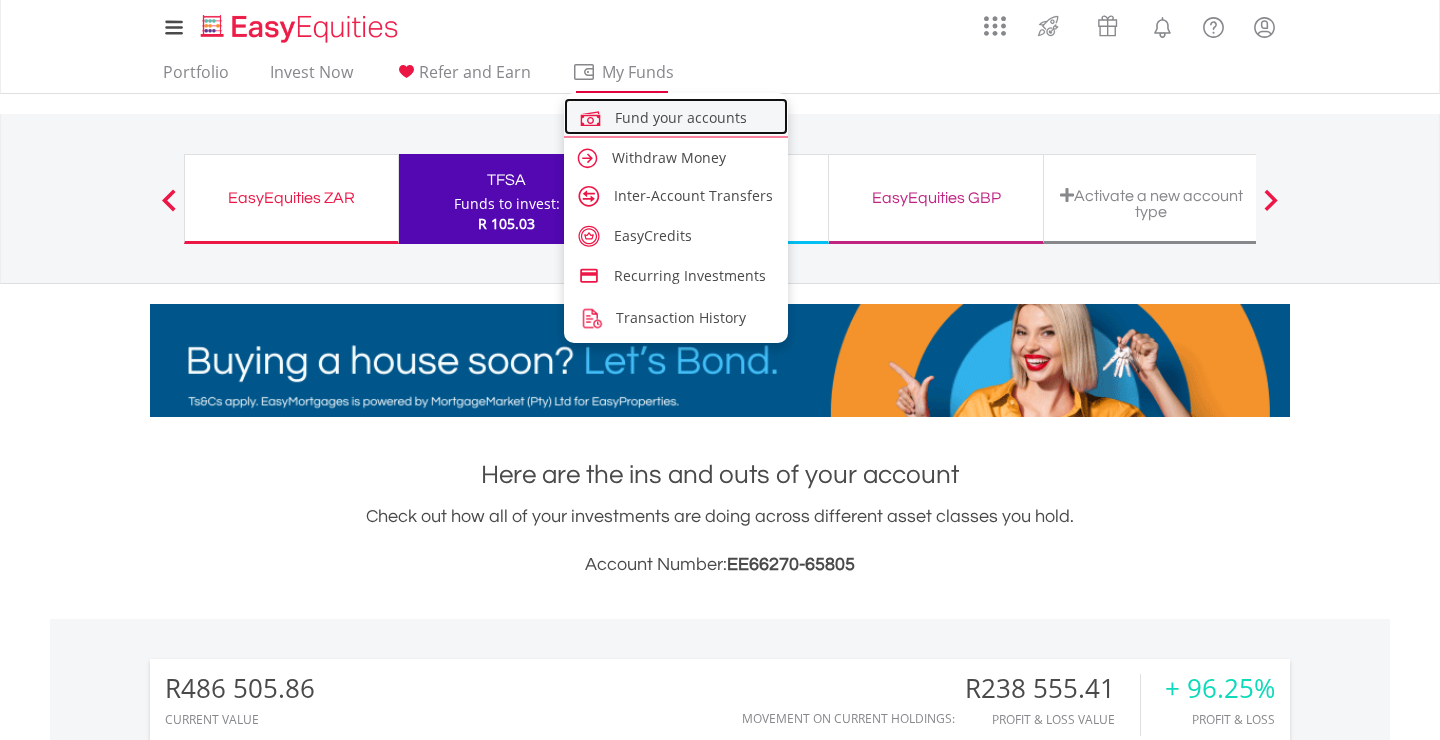 click on "Fund your accounts" at bounding box center [681, 117] 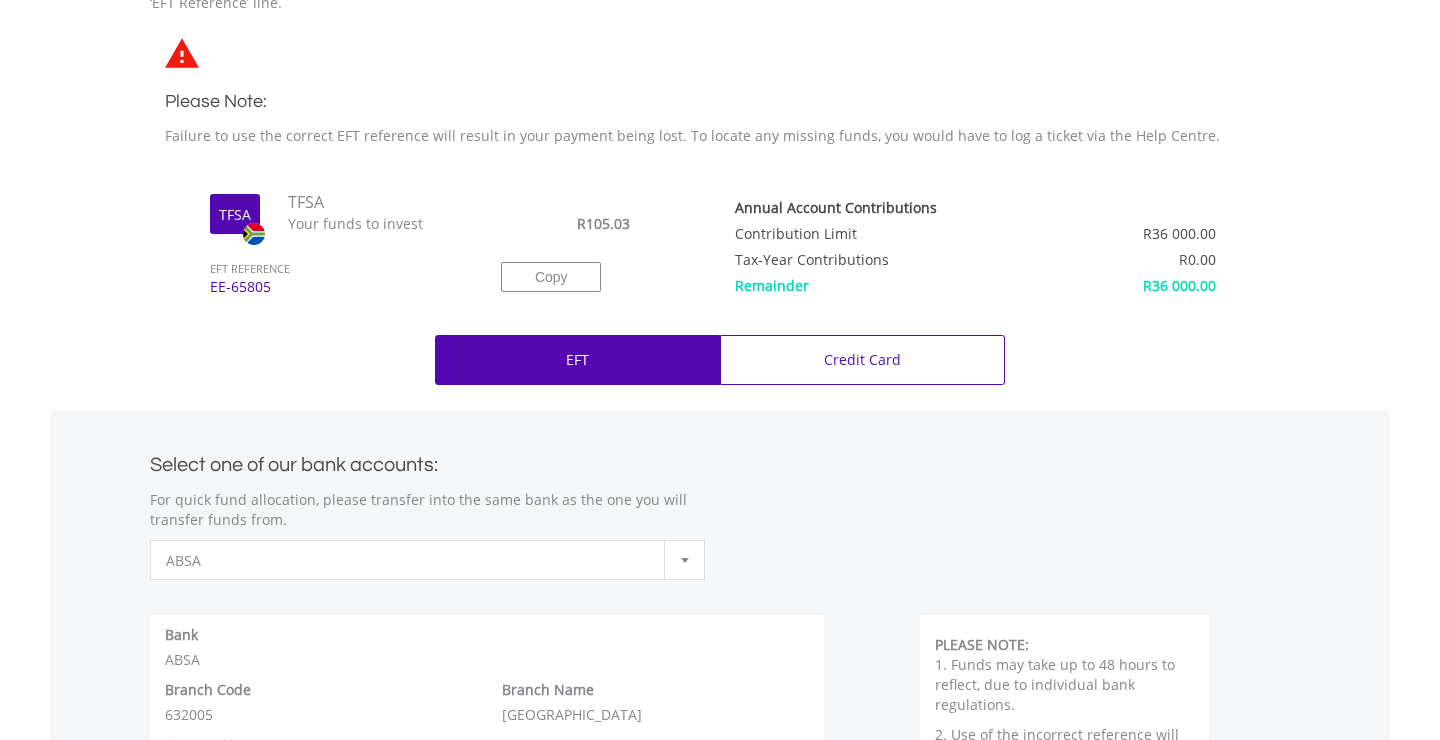 scroll, scrollTop: 756, scrollLeft: 0, axis: vertical 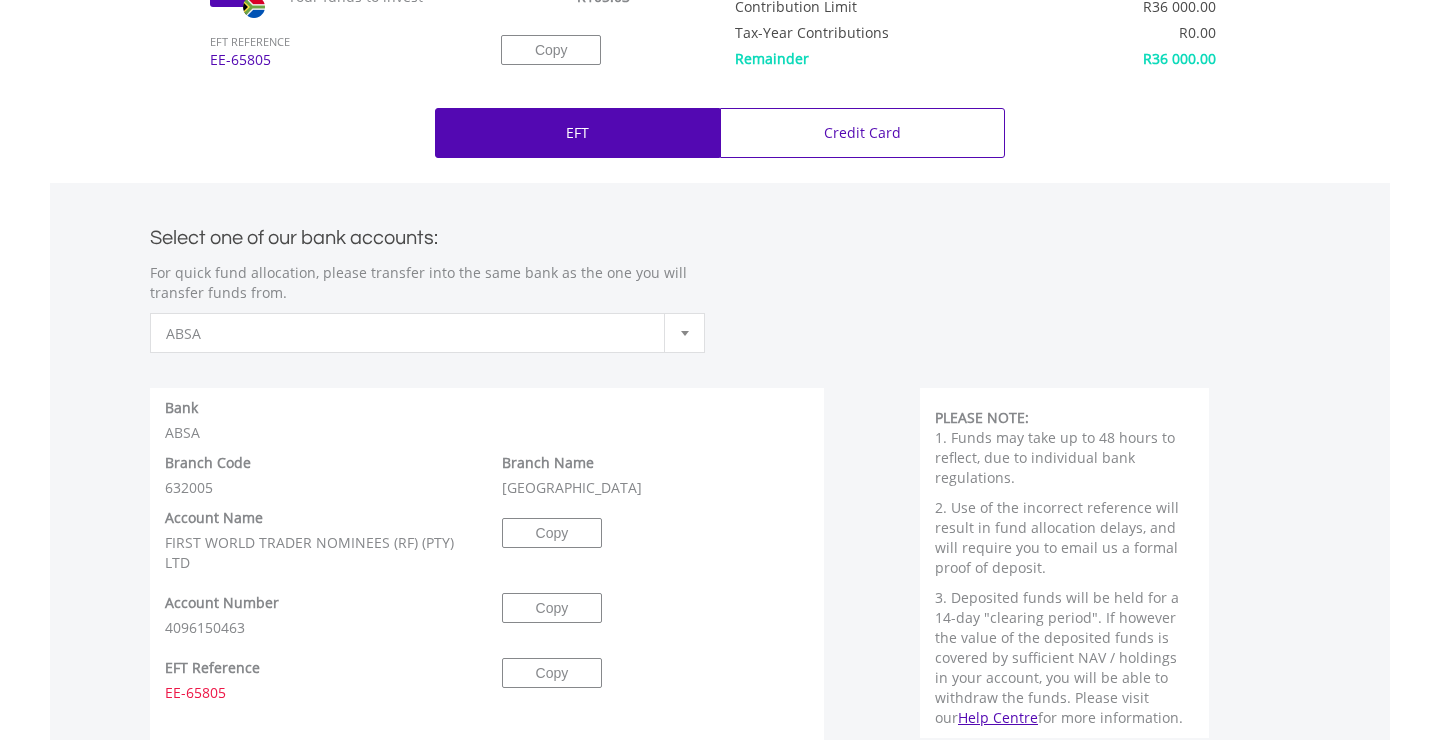 click on "**********" at bounding box center (720, 480) 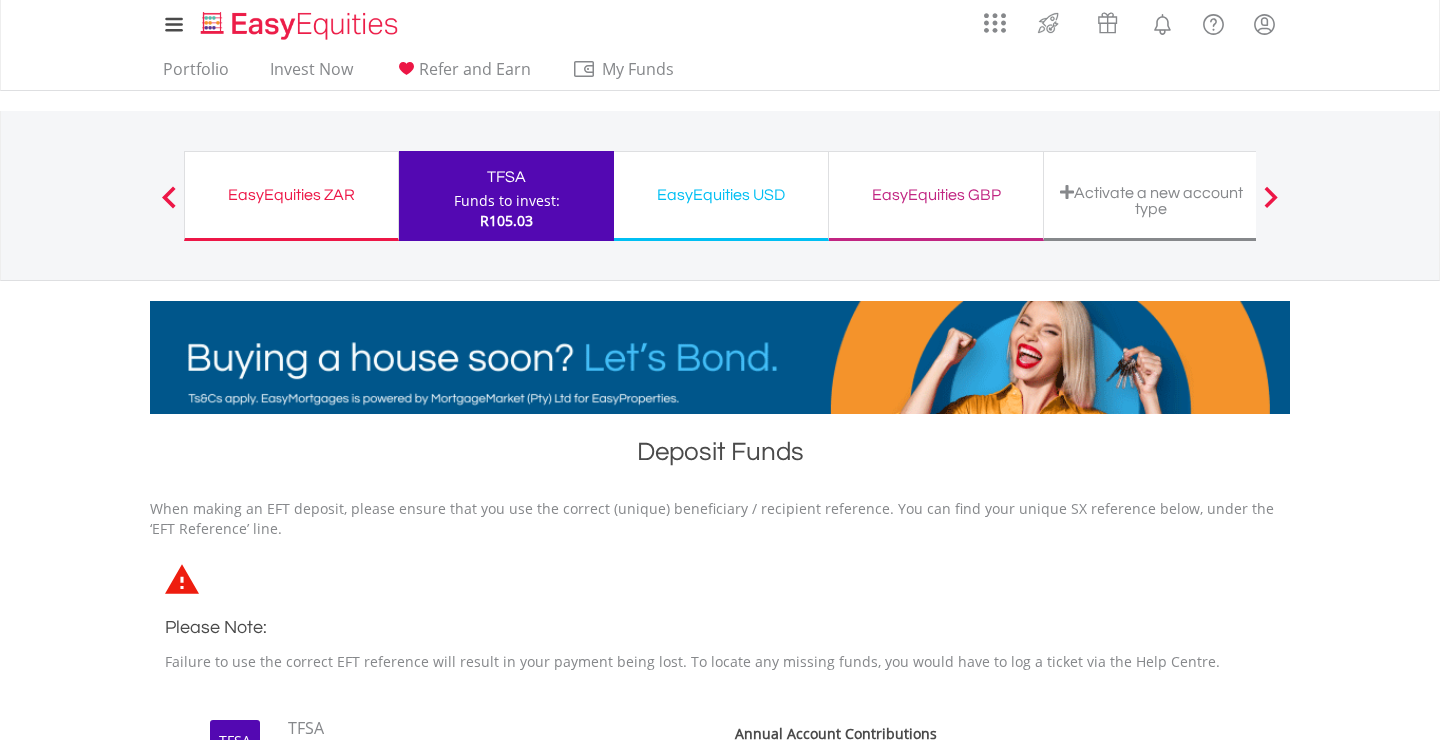 scroll, scrollTop: 0, scrollLeft: 0, axis: both 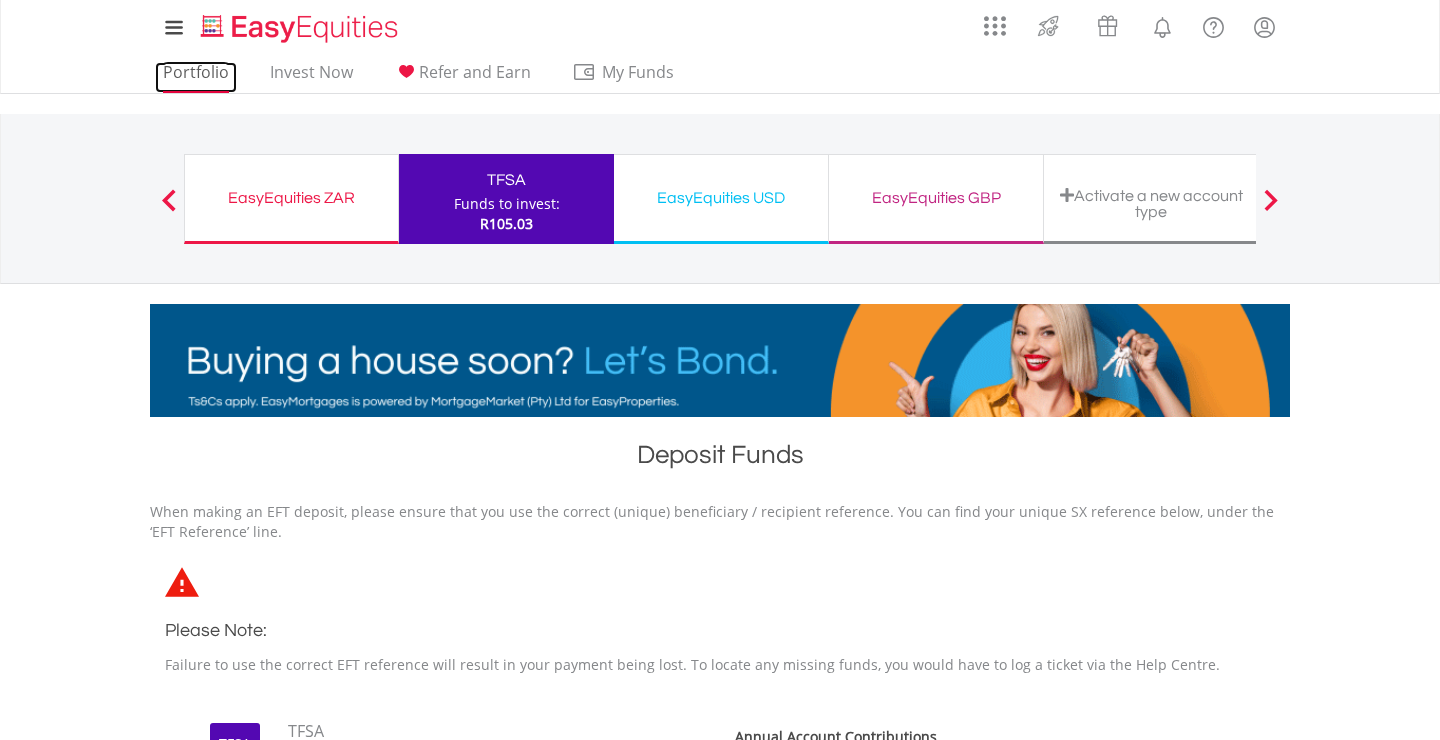 click on "Portfolio" at bounding box center [196, 77] 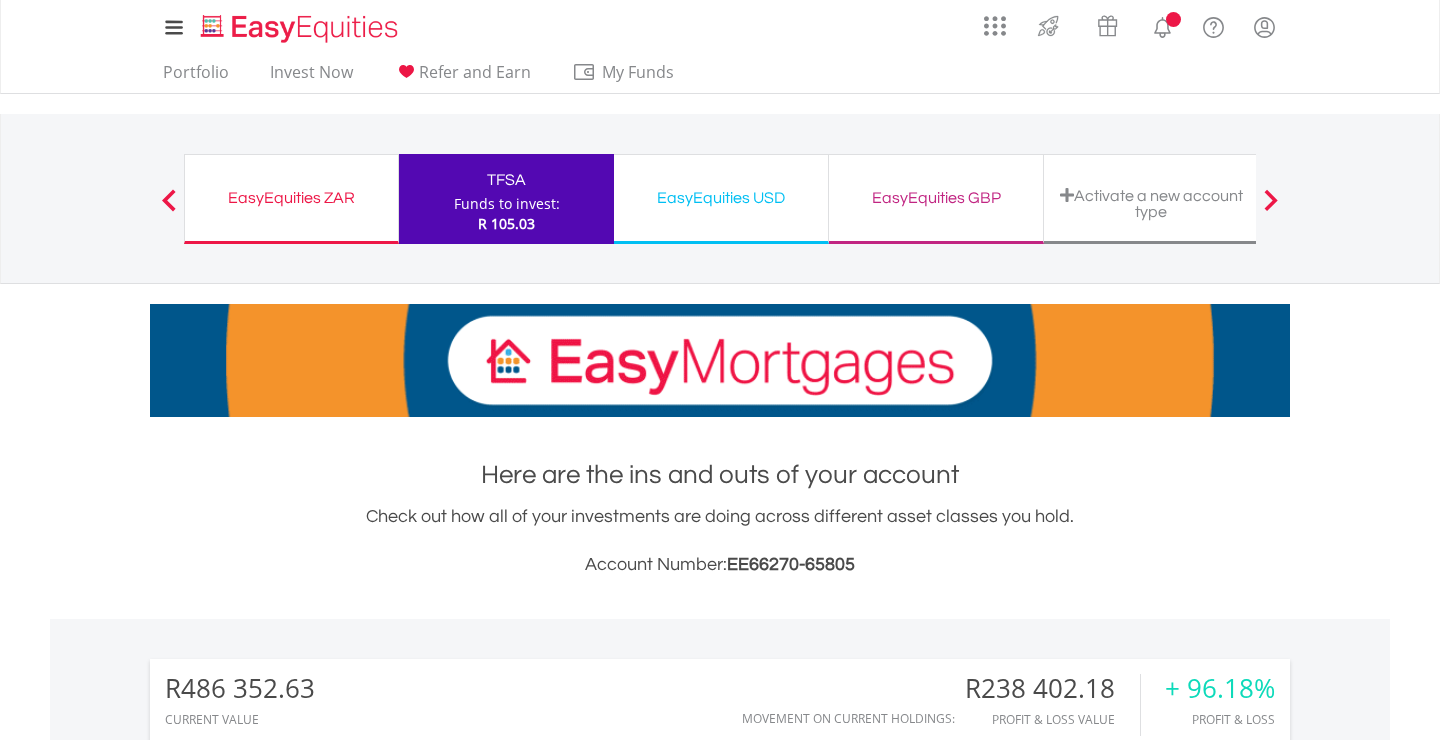 scroll, scrollTop: 0, scrollLeft: 0, axis: both 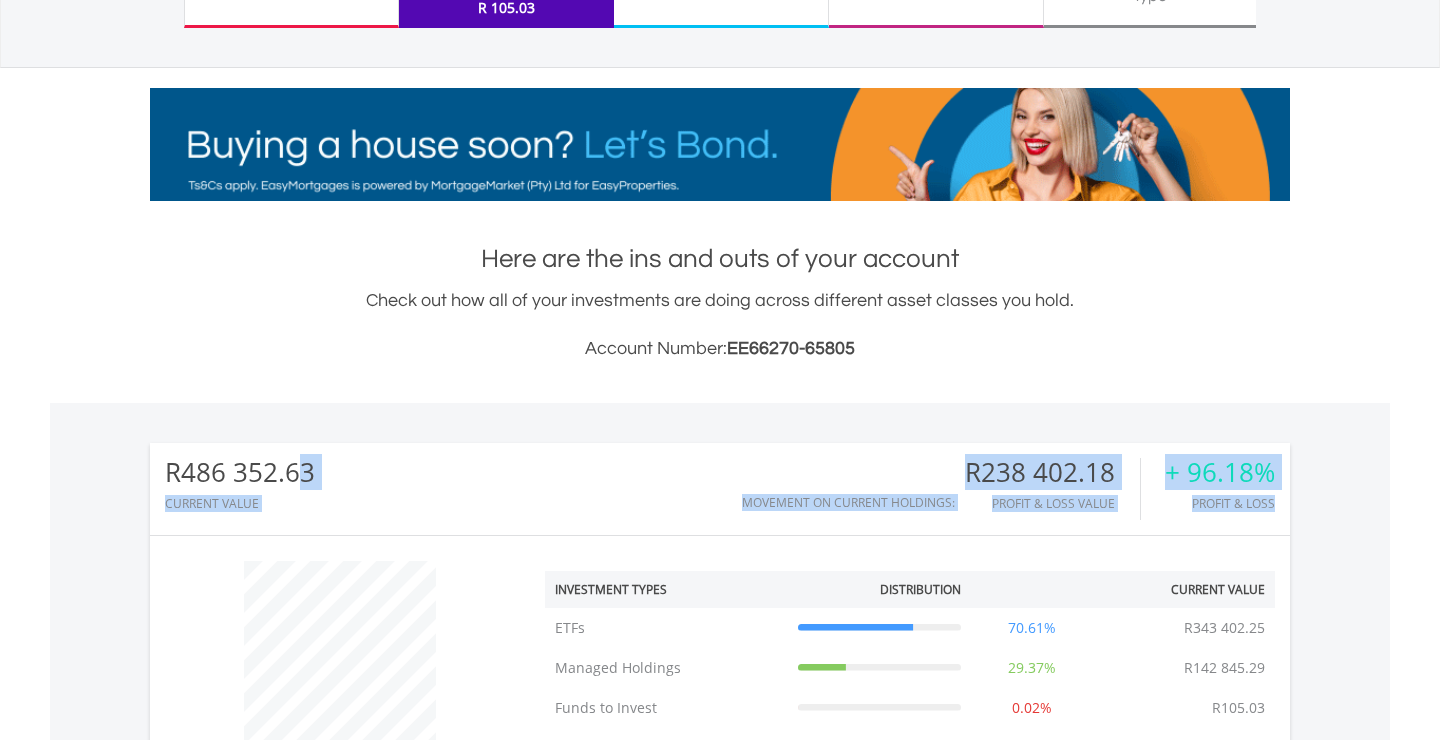 drag, startPoint x: 161, startPoint y: 473, endPoint x: 204, endPoint y: 472, distance: 43.011627 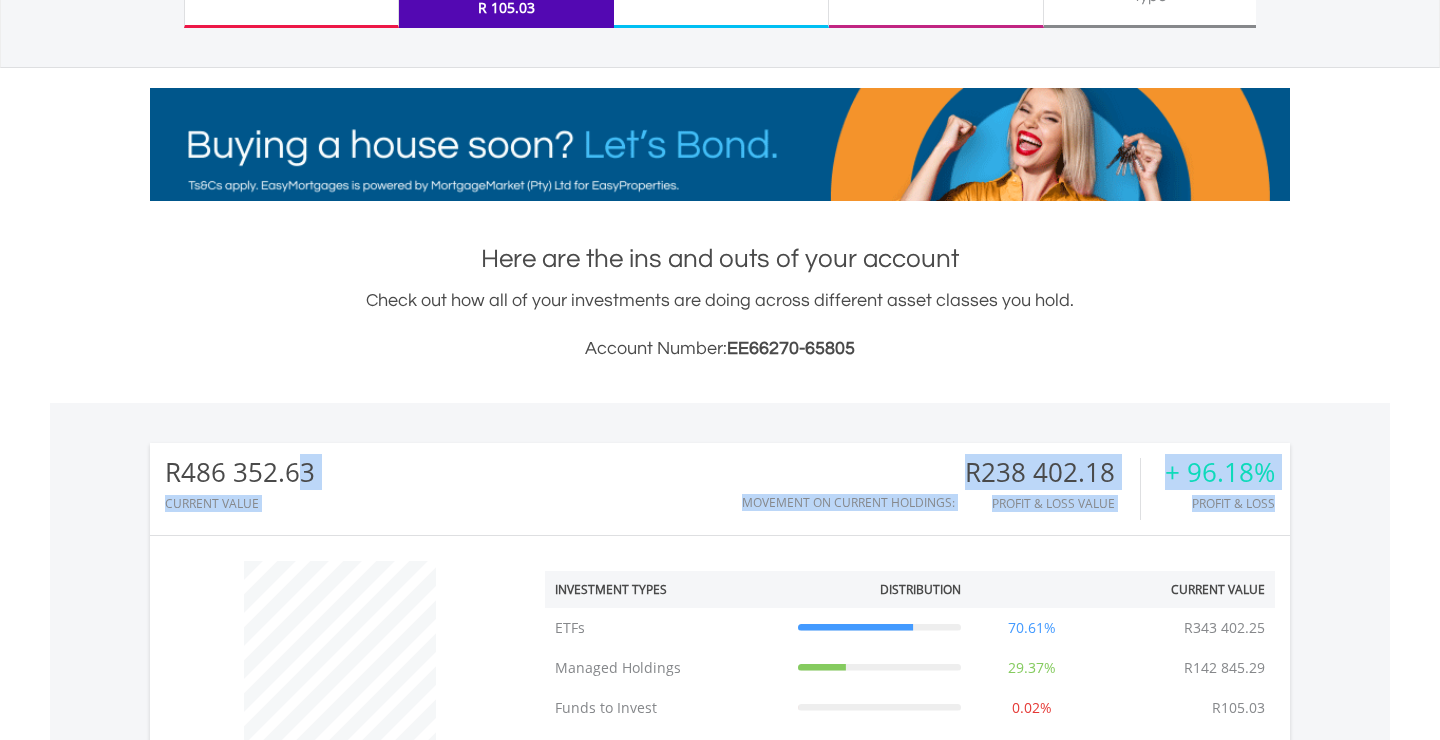 click on "R486 352.63
CURRENT VALUE
Movement on Current Holdings:
R238 402.18
Profit & Loss Value
+ 96.18%
Profit & Loss" at bounding box center (720, 489) 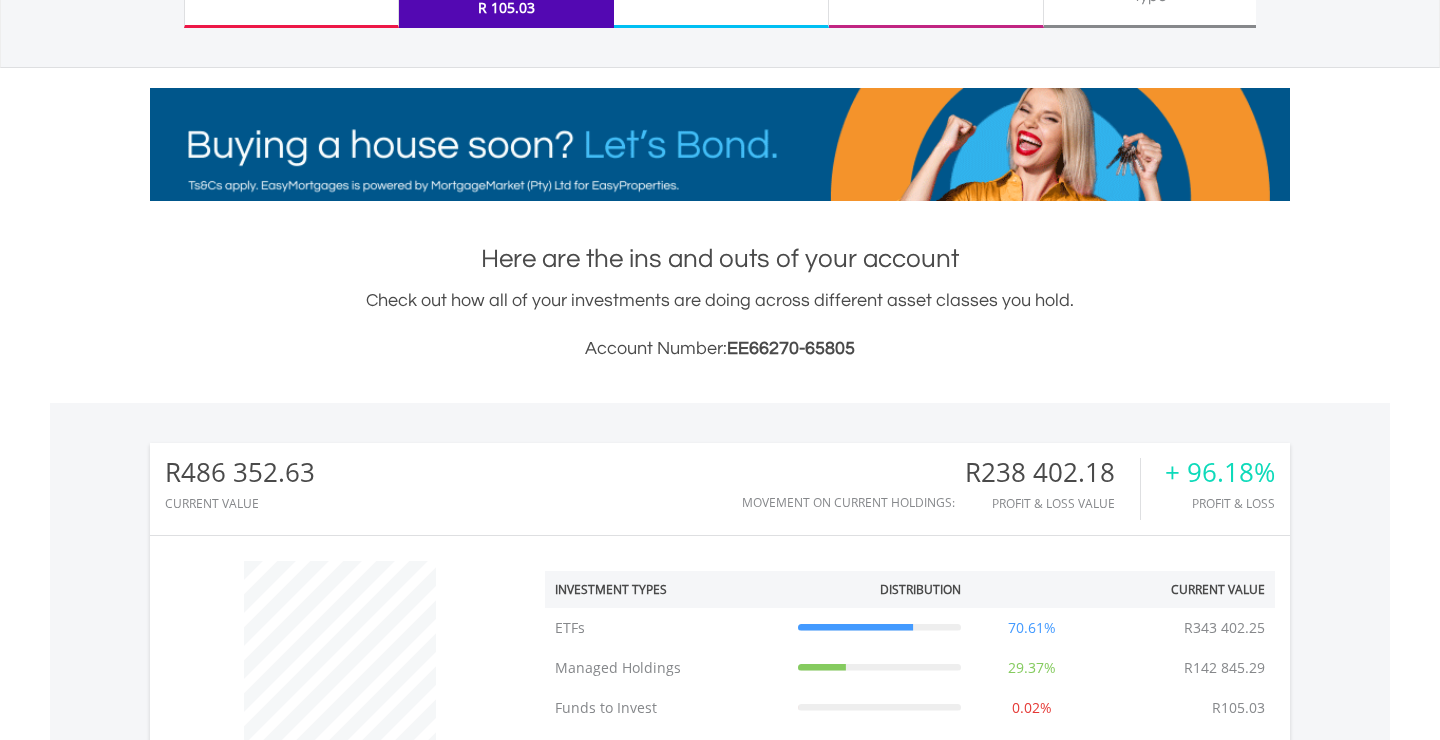 click on "R486 352.63" at bounding box center [240, 472] 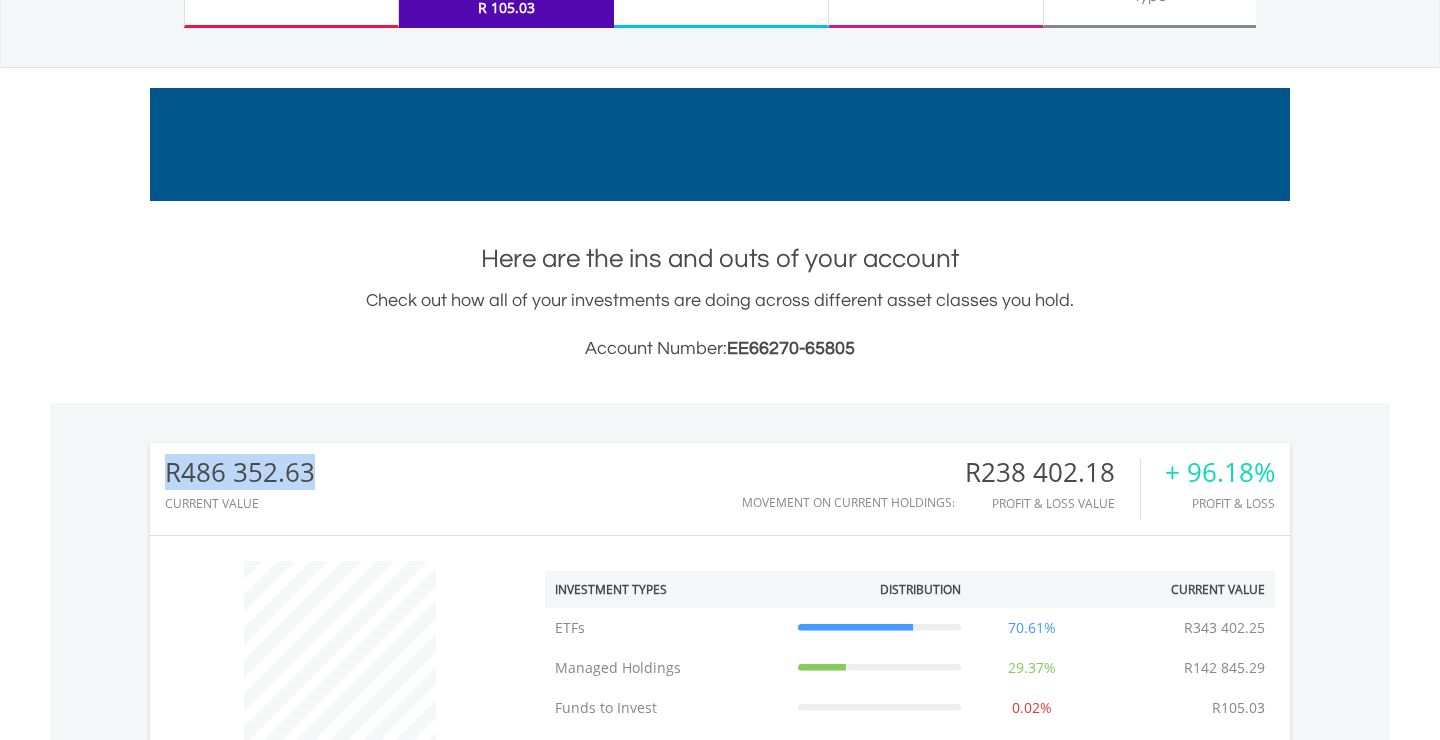 drag, startPoint x: 167, startPoint y: 471, endPoint x: 311, endPoint y: 469, distance: 144.01389 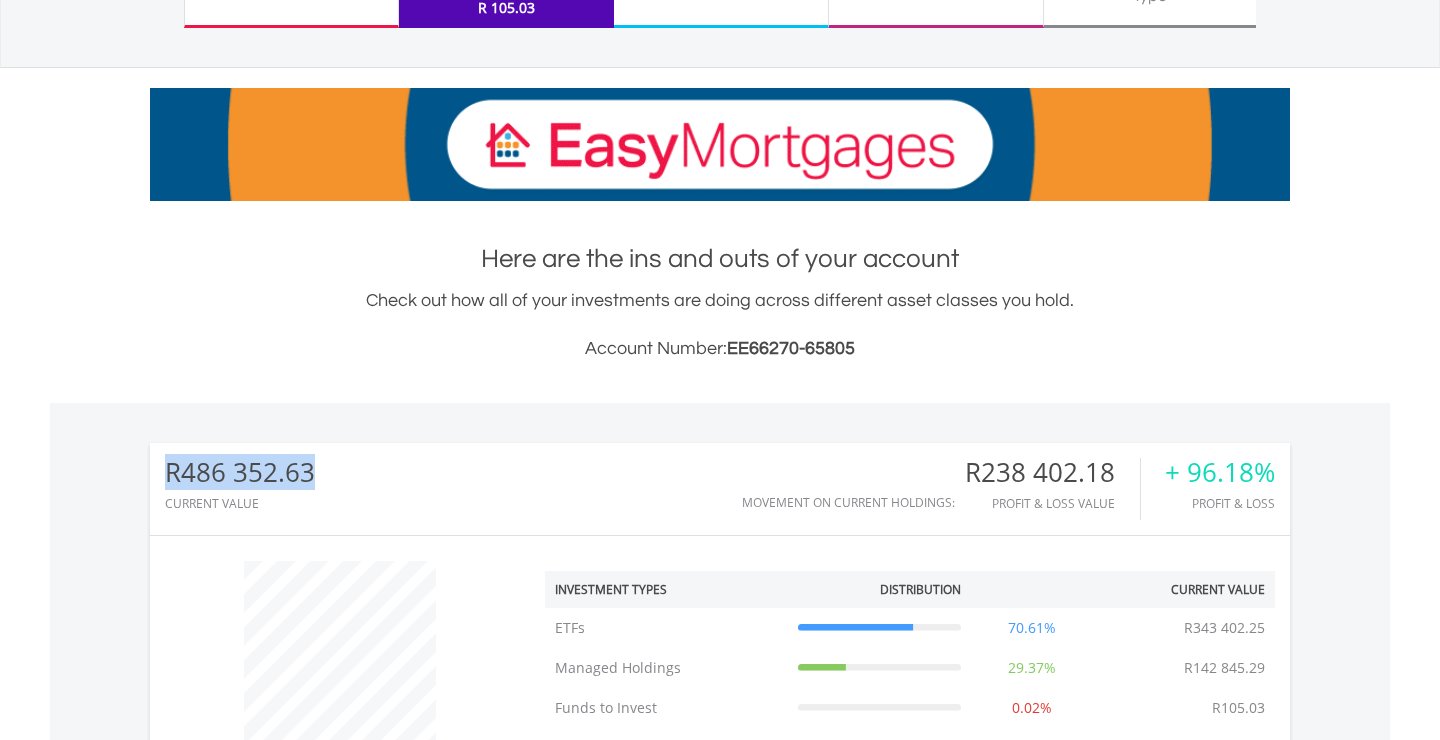 click on "R486 352.63" at bounding box center (240, 472) 